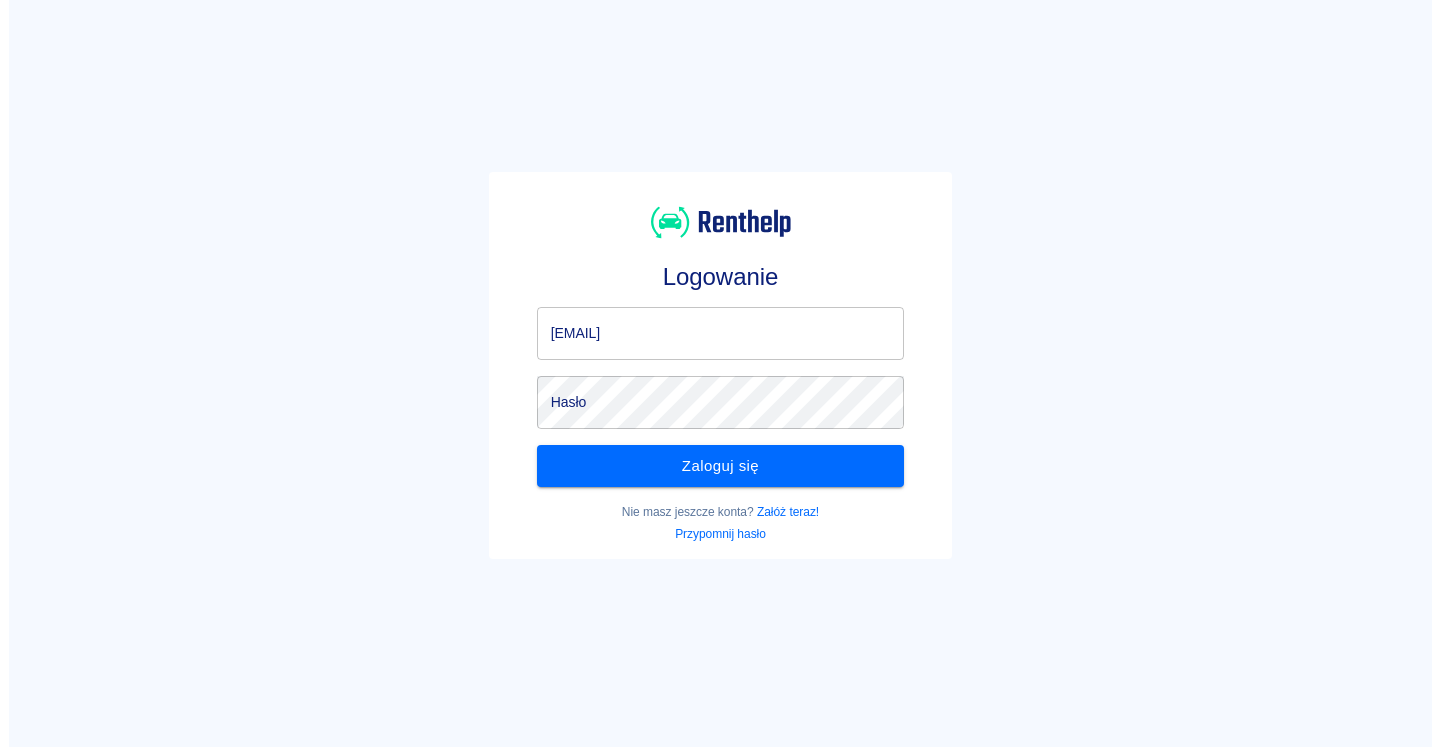 scroll, scrollTop: 0, scrollLeft: 0, axis: both 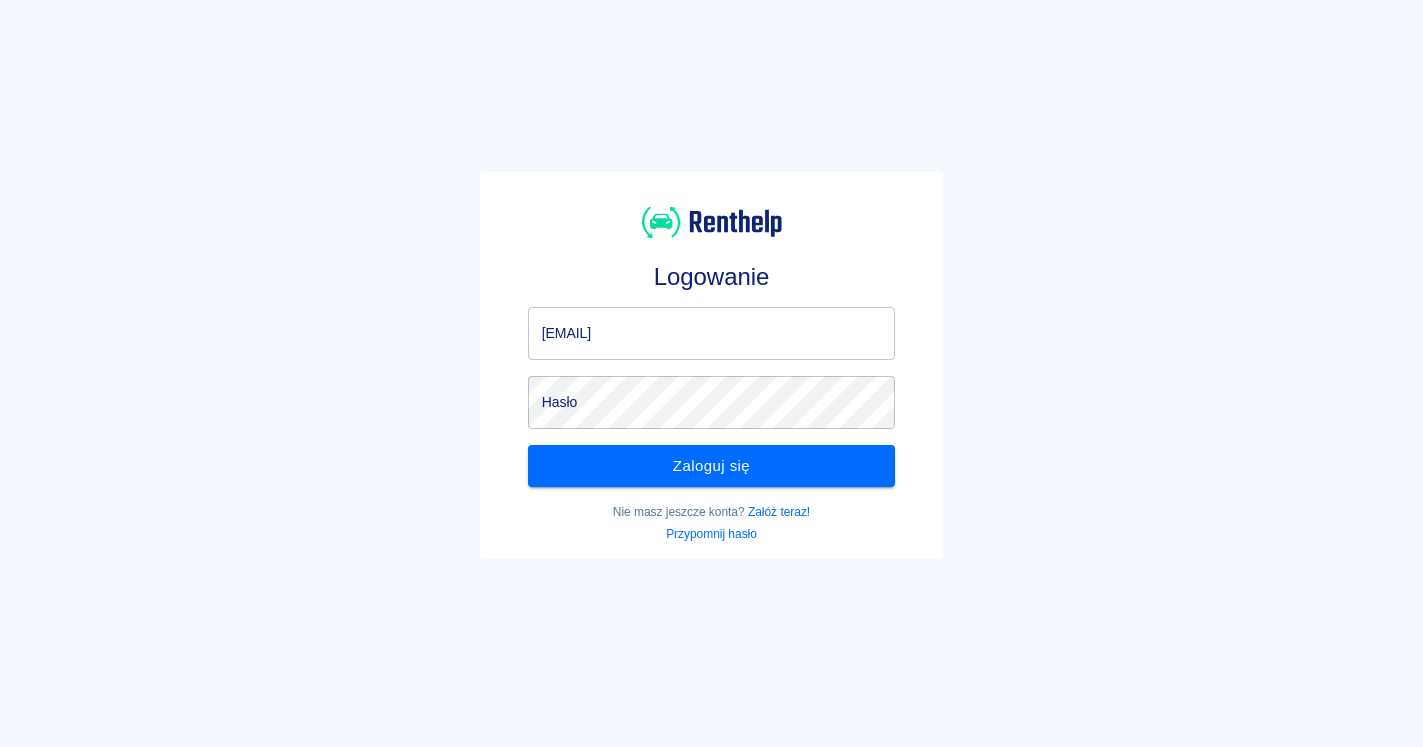 click on "[EMAIL]" at bounding box center (712, 333) 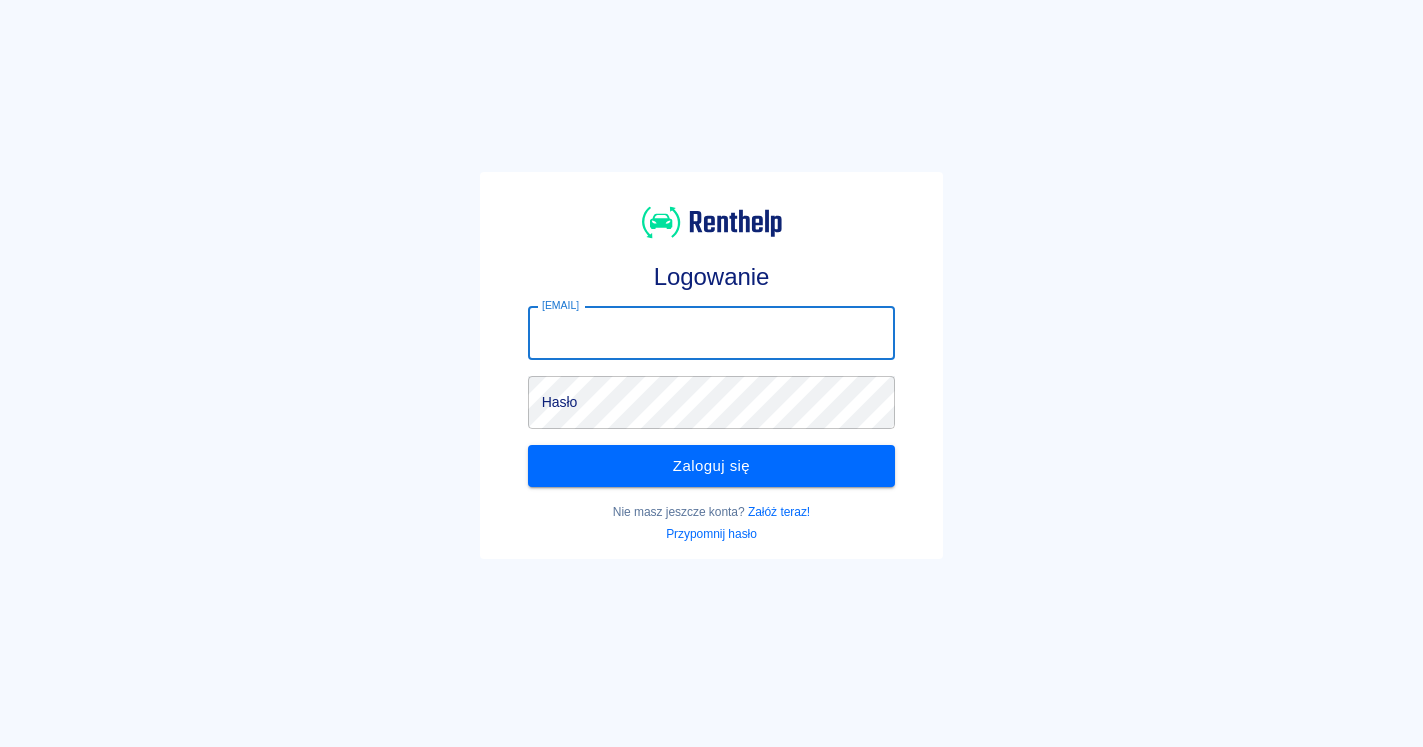 click on "[EMAIL]" at bounding box center [712, 333] 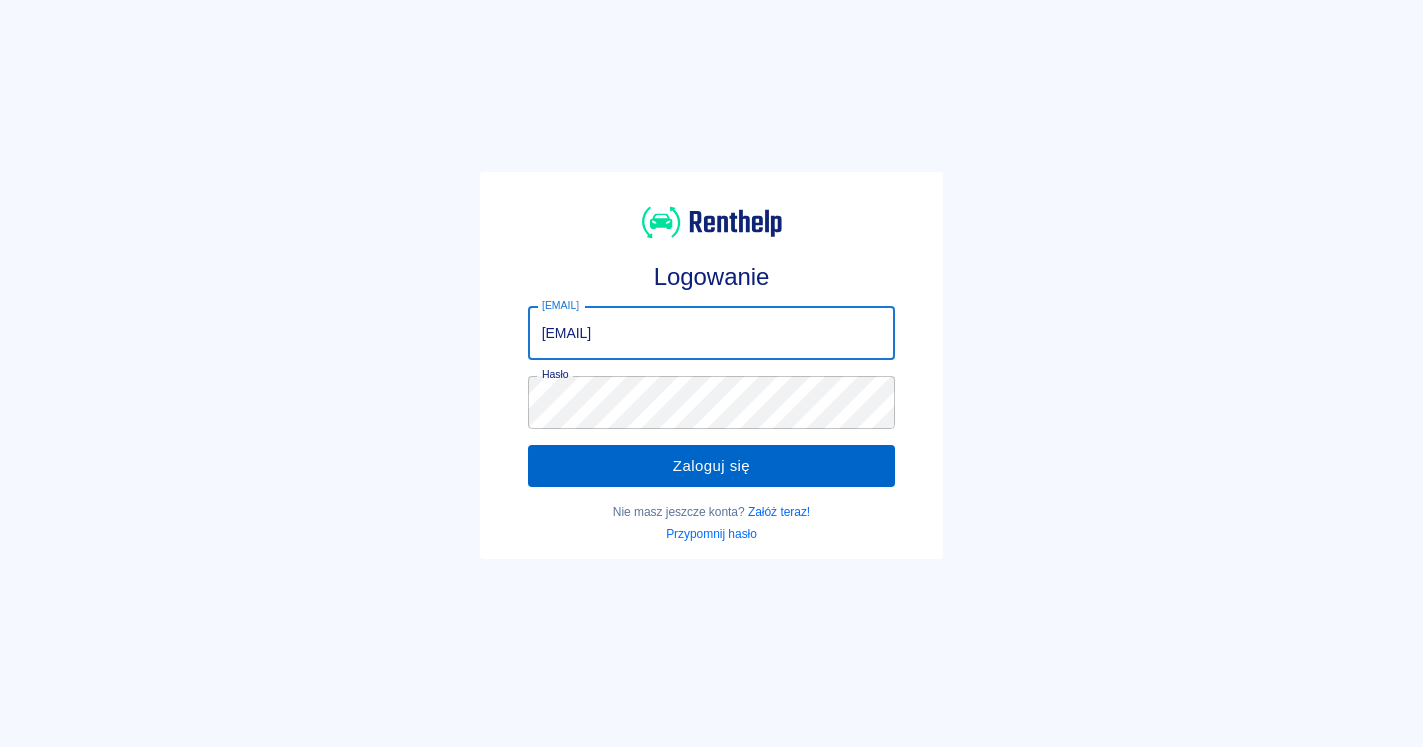 type on "[EMAIL]" 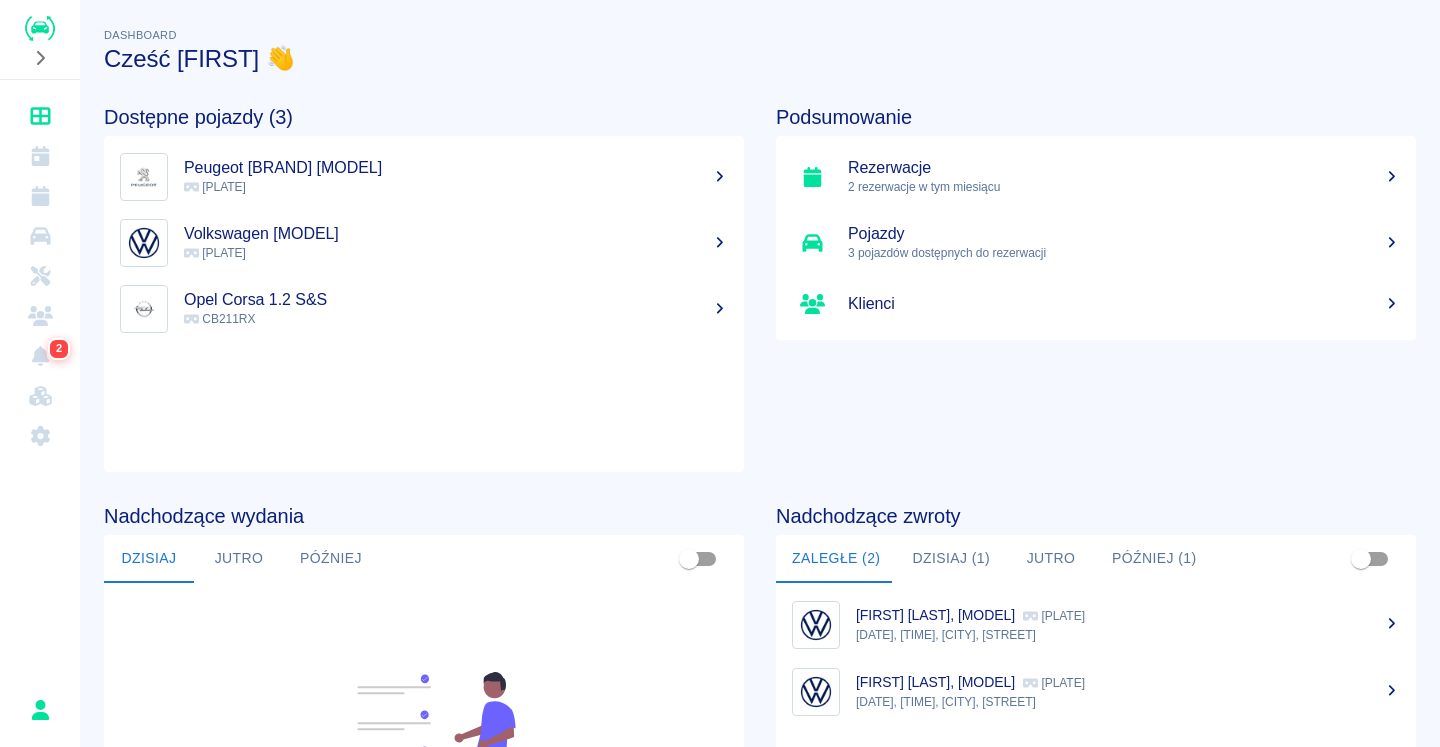 click on "Rezerwacje" at bounding box center [1124, 168] 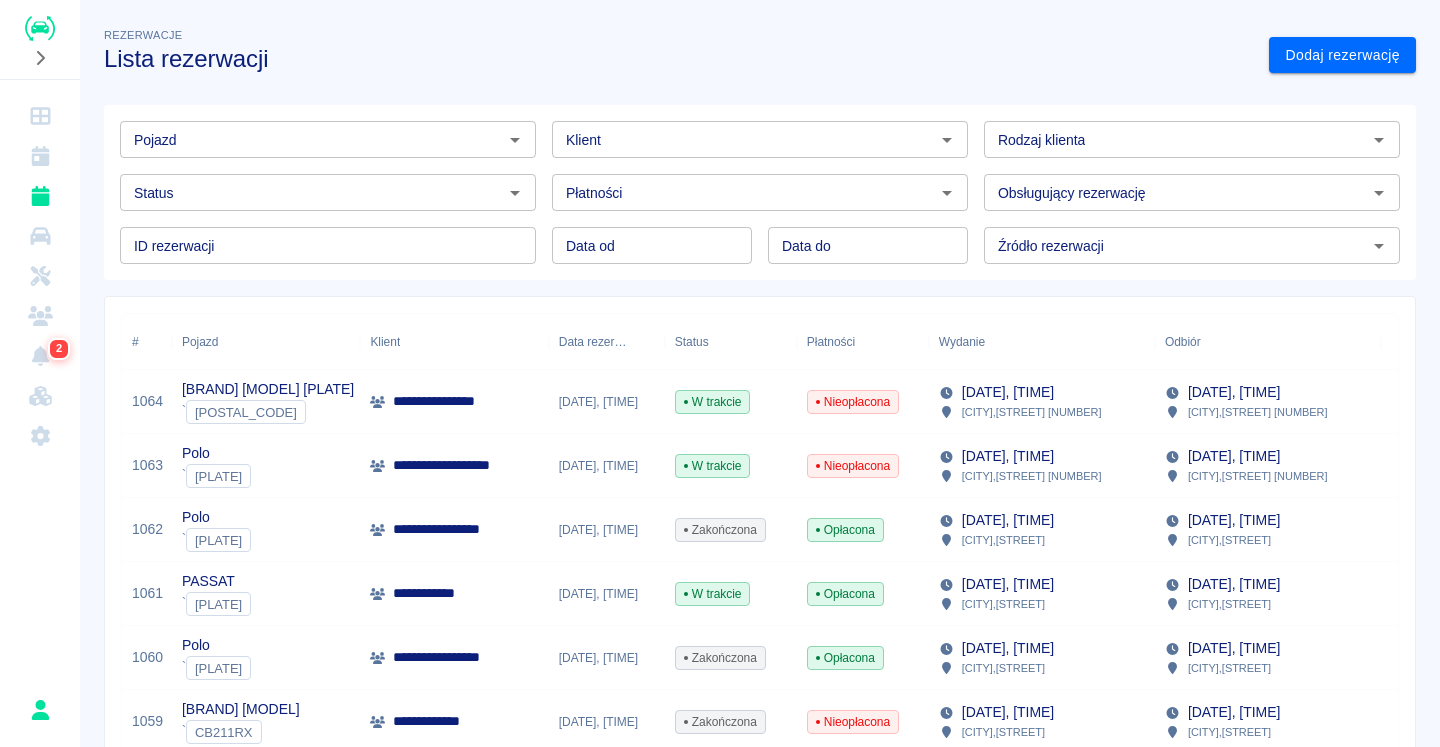click on "**********" at bounding box center (454, 465) 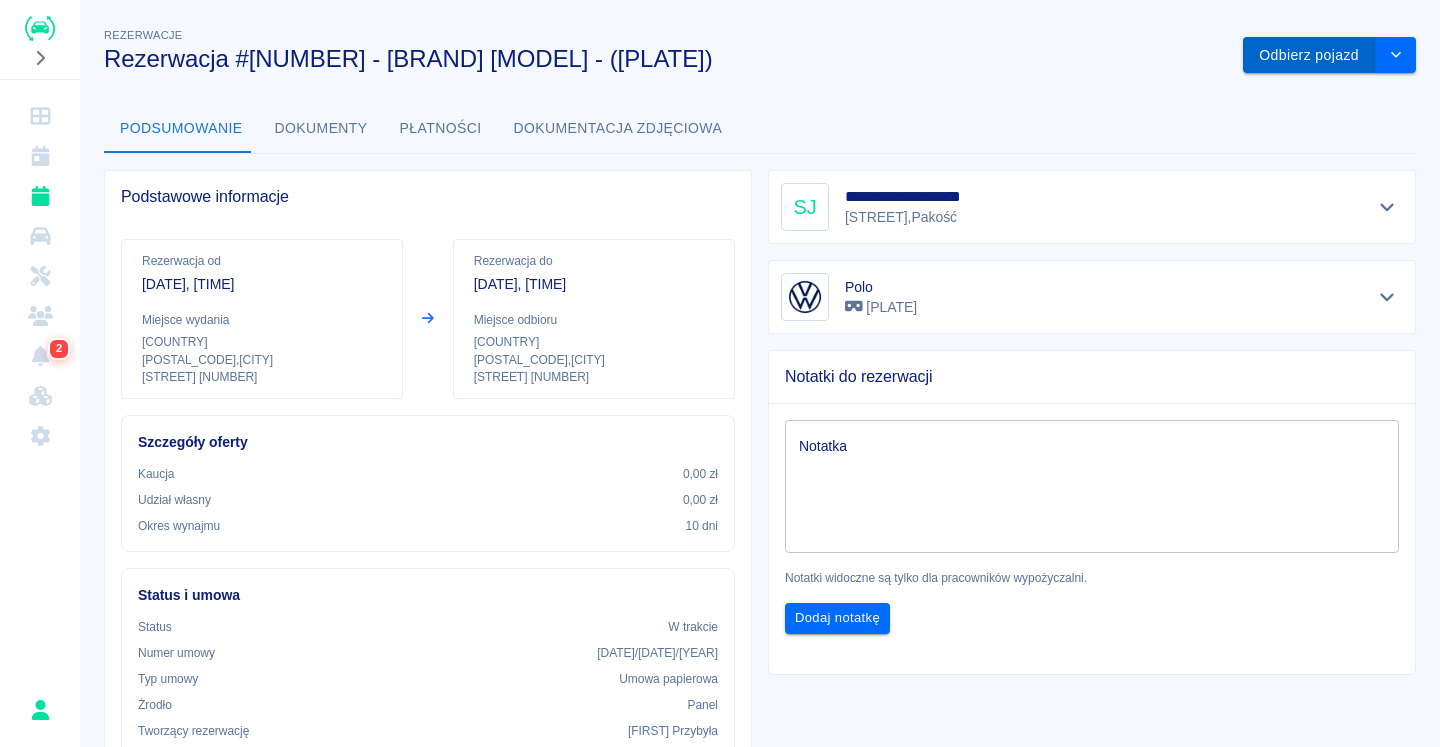 click on "Odbierz pojazd" at bounding box center [1309, 55] 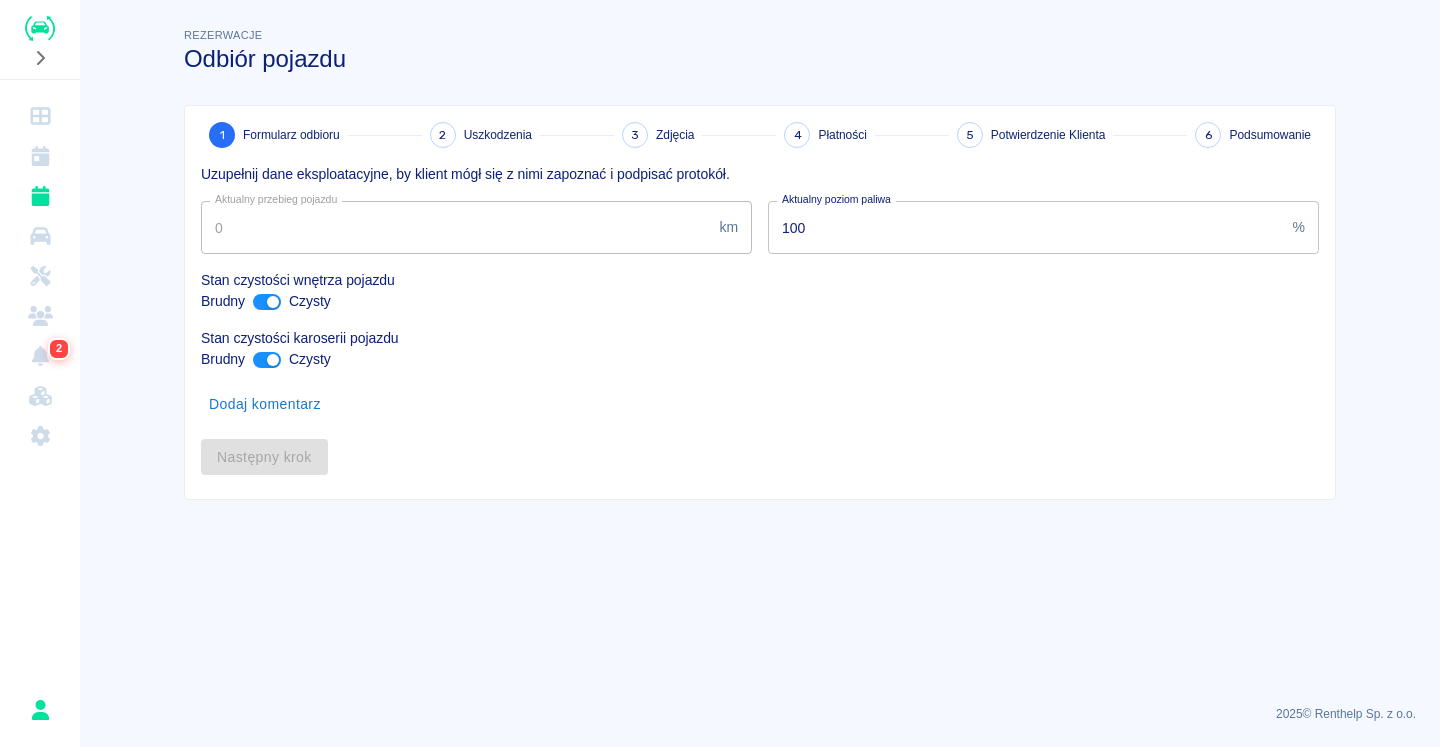 type on "196586" 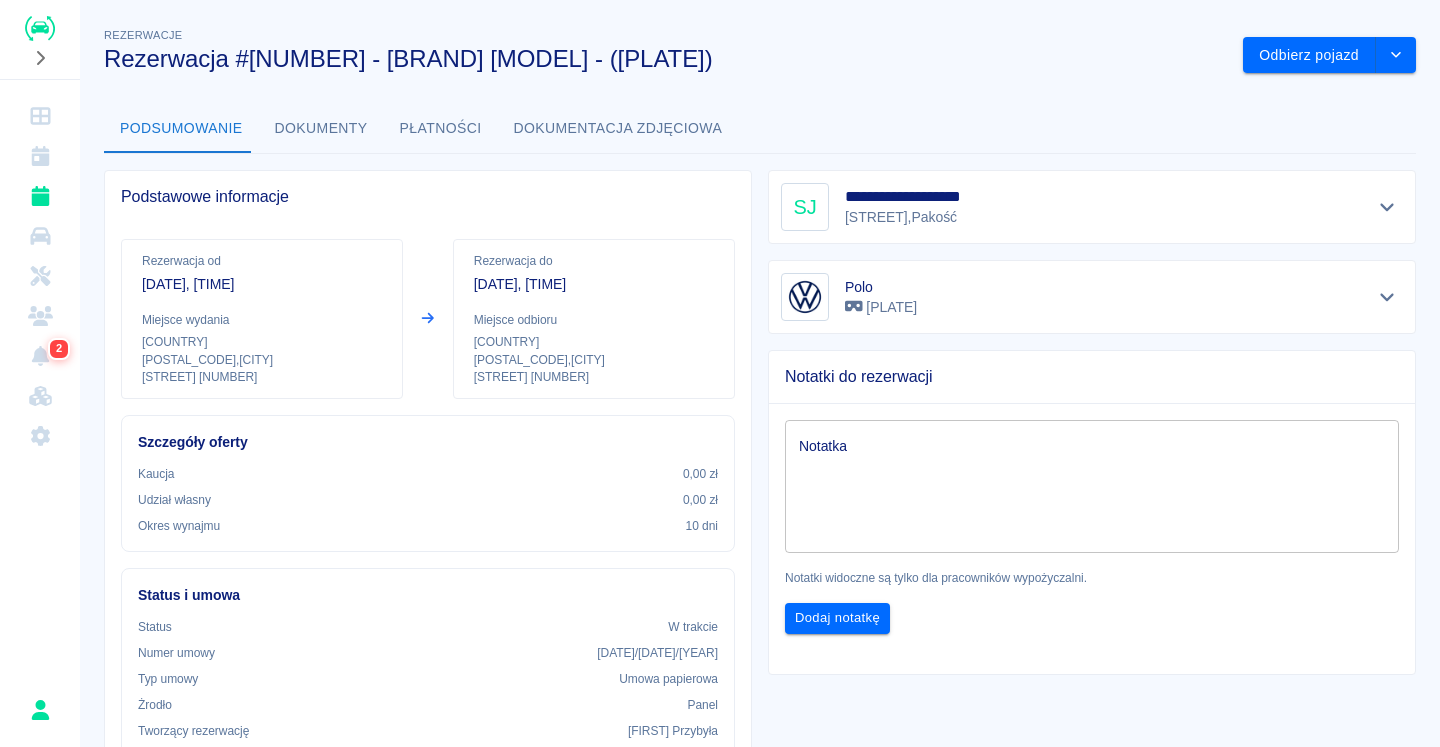 click on "Dokumenty" at bounding box center [321, 129] 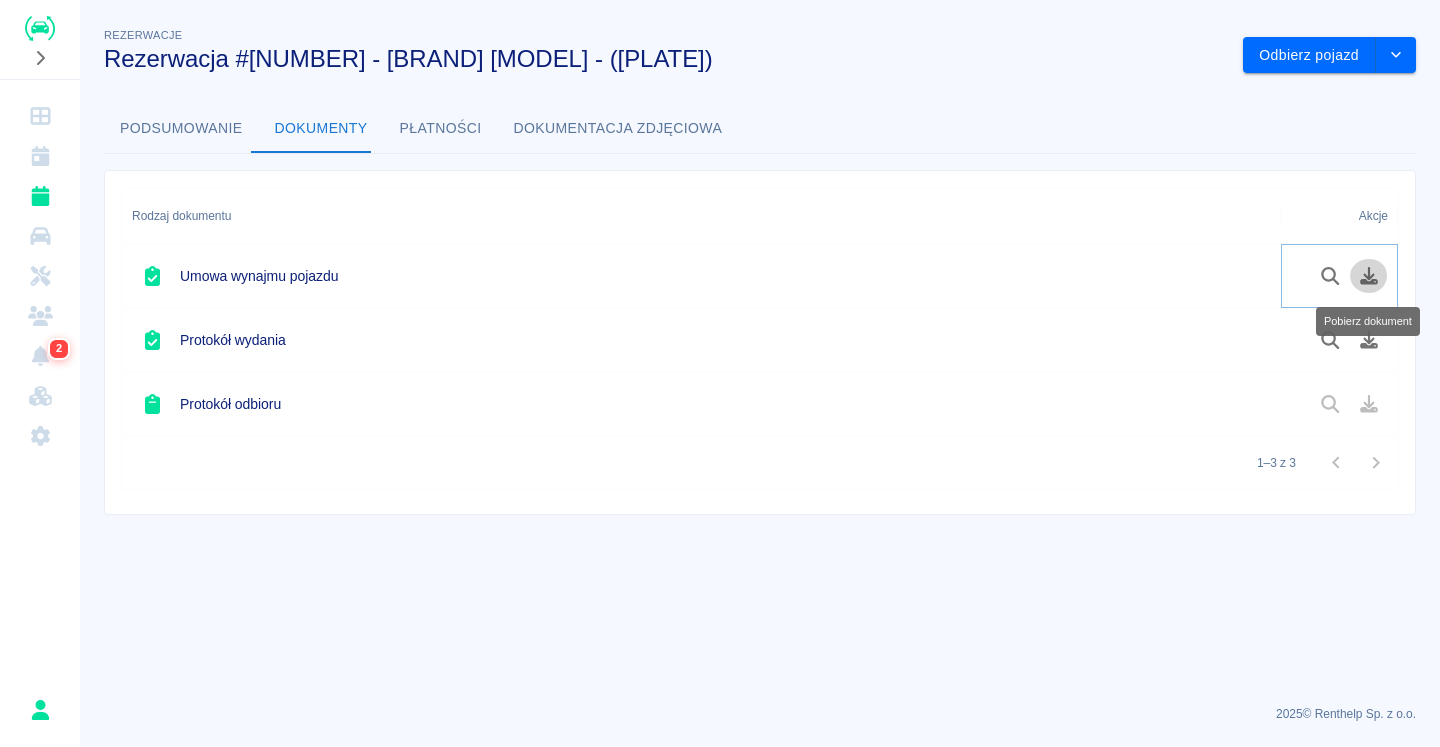 click at bounding box center (1369, 276) 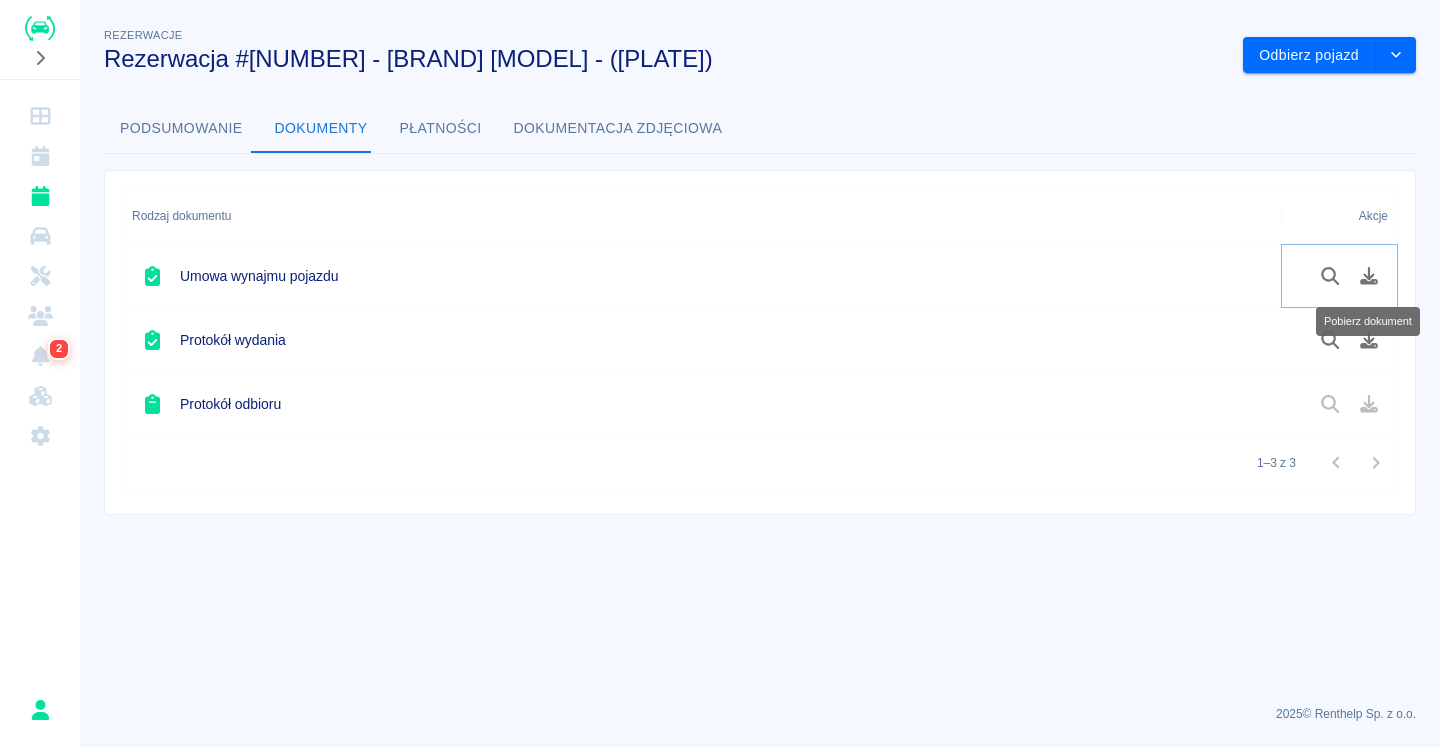click 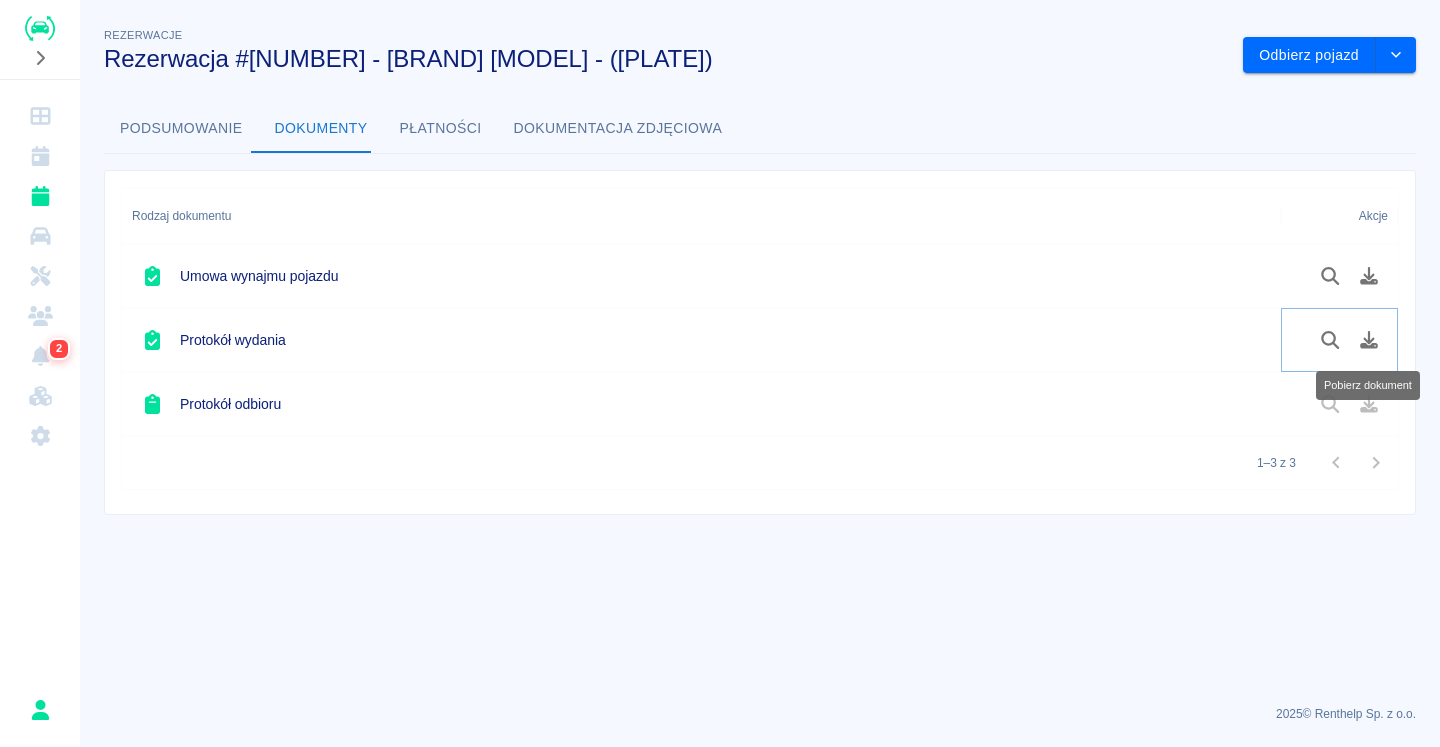 click 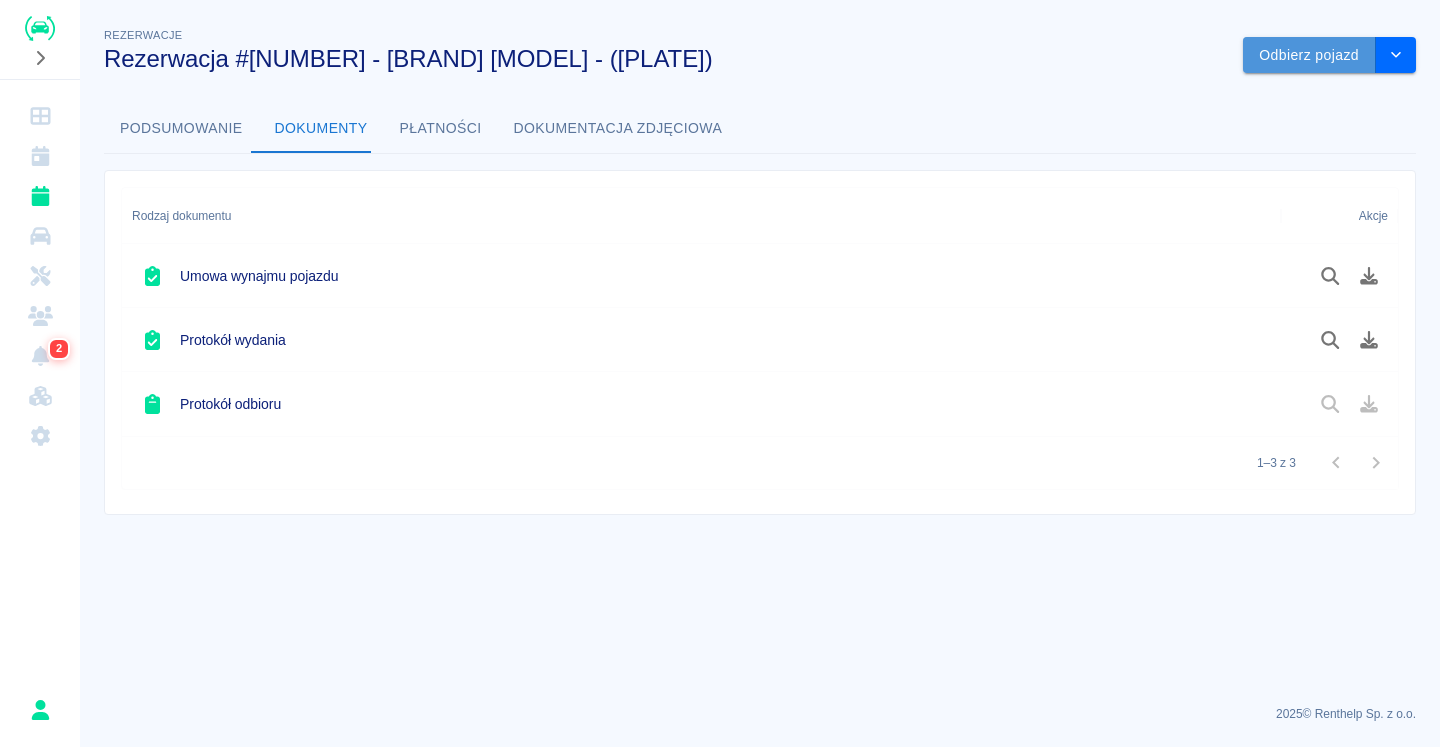click on "Odbierz pojazd" at bounding box center (1309, 55) 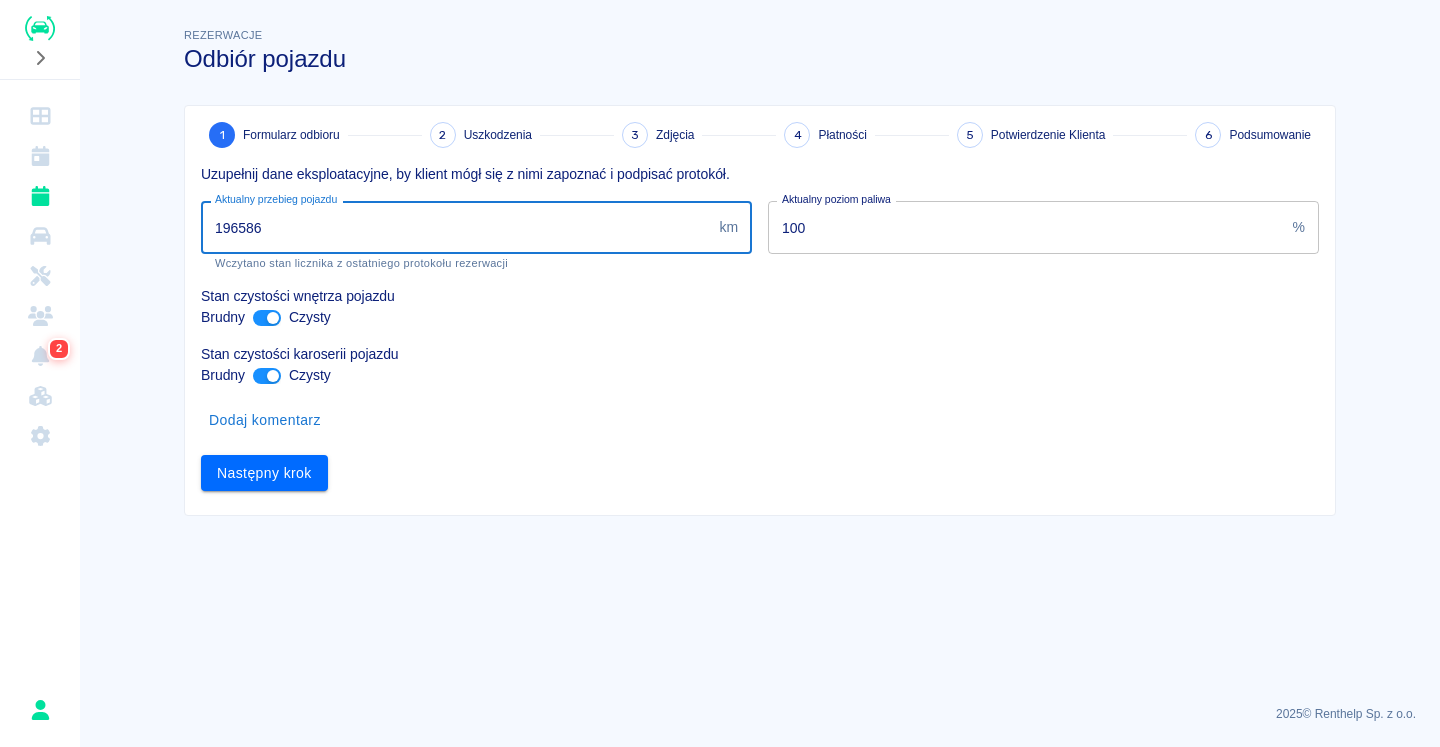 drag, startPoint x: 270, startPoint y: 226, endPoint x: 177, endPoint y: 240, distance: 94.04786 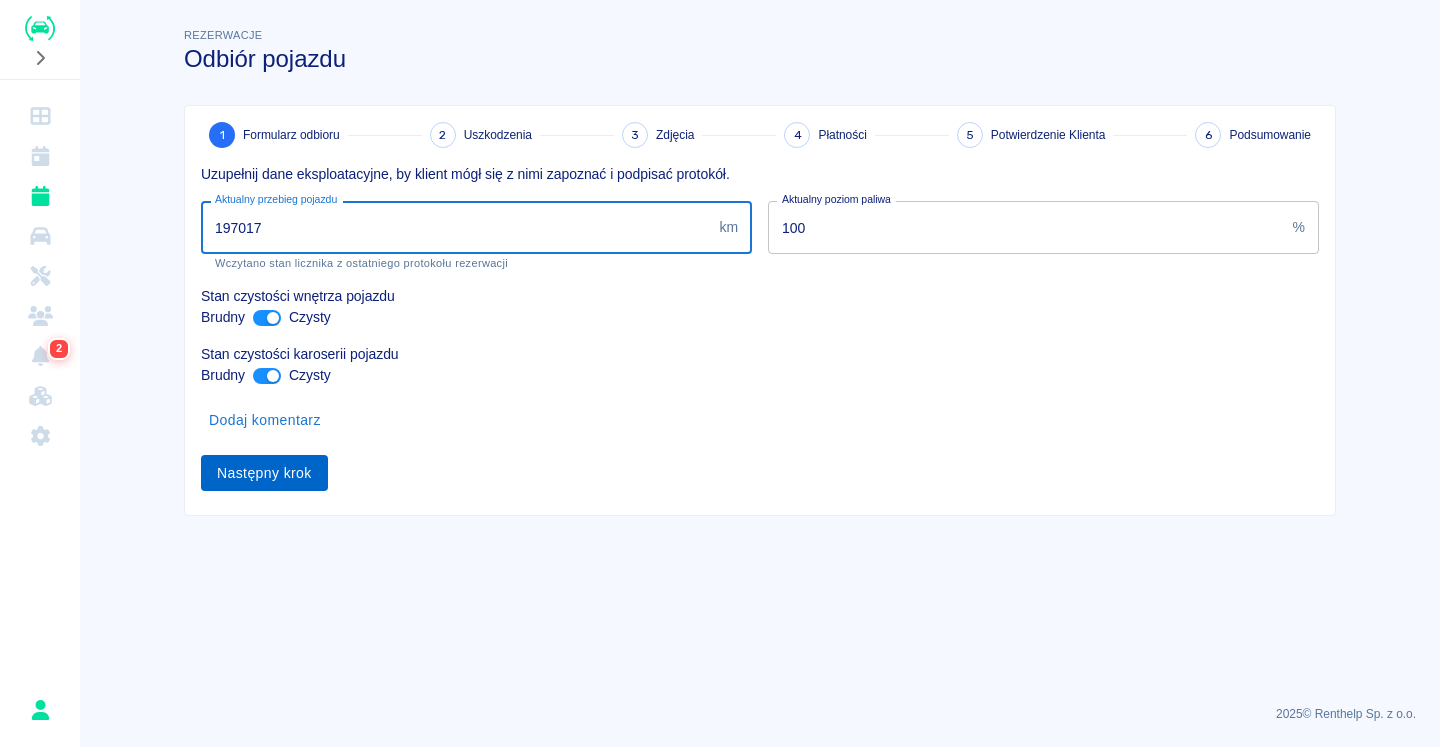 type on "197017" 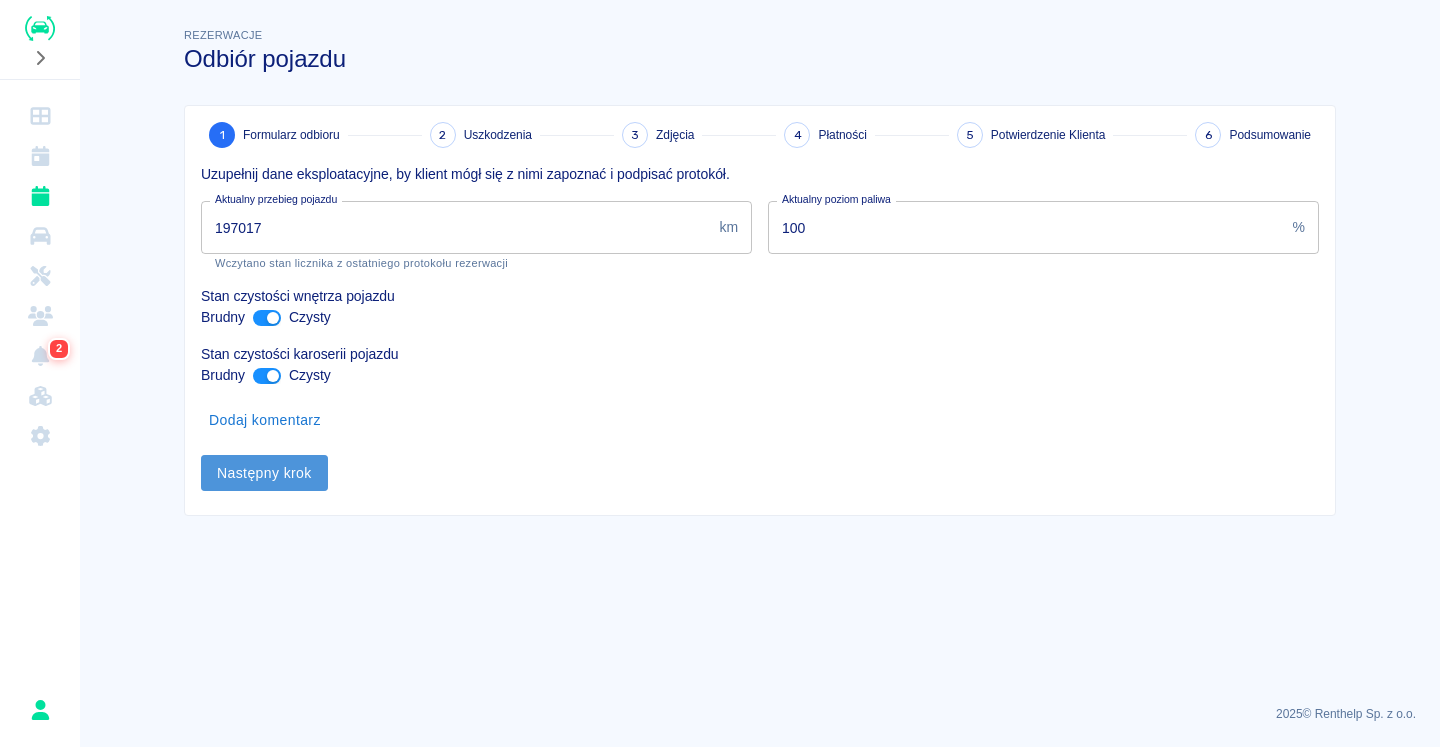 click on "Następny krok" at bounding box center (264, 473) 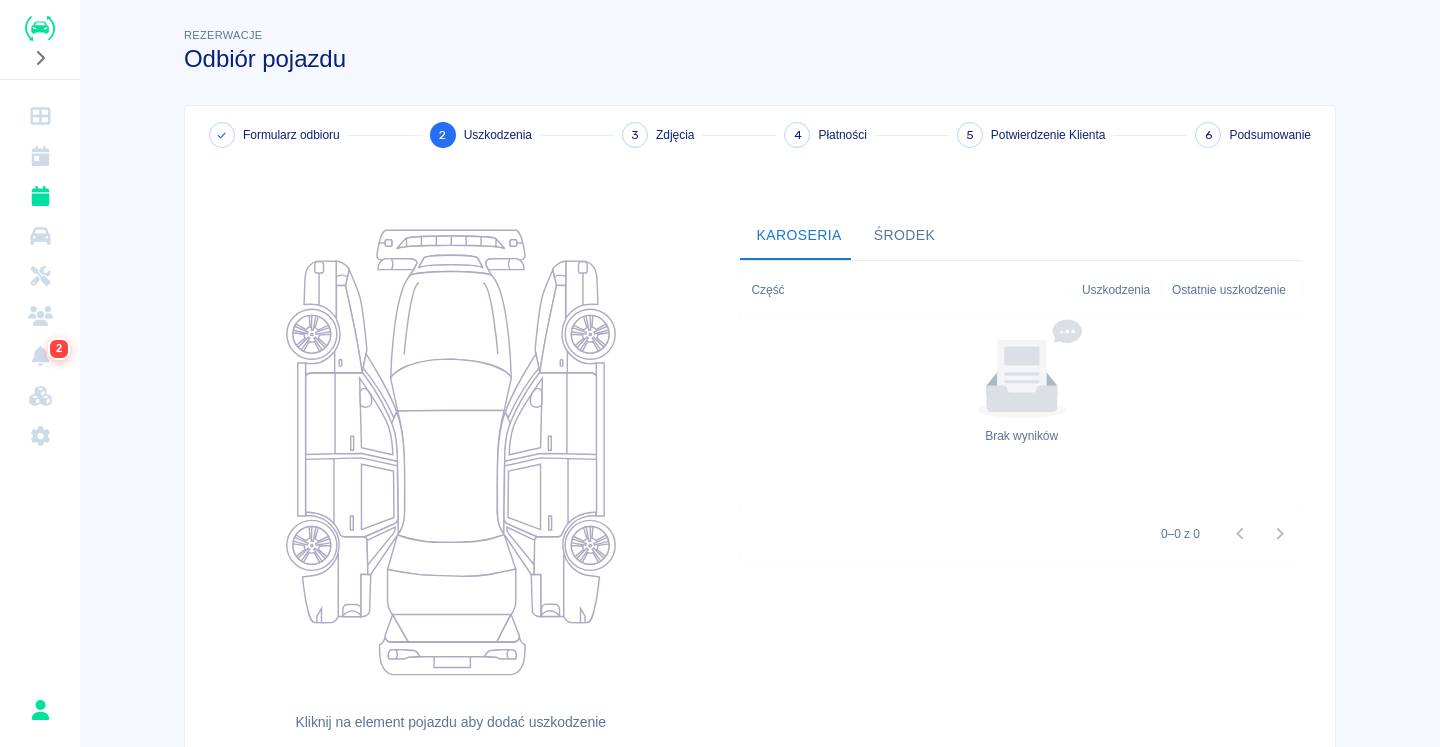 scroll, scrollTop: 208, scrollLeft: 0, axis: vertical 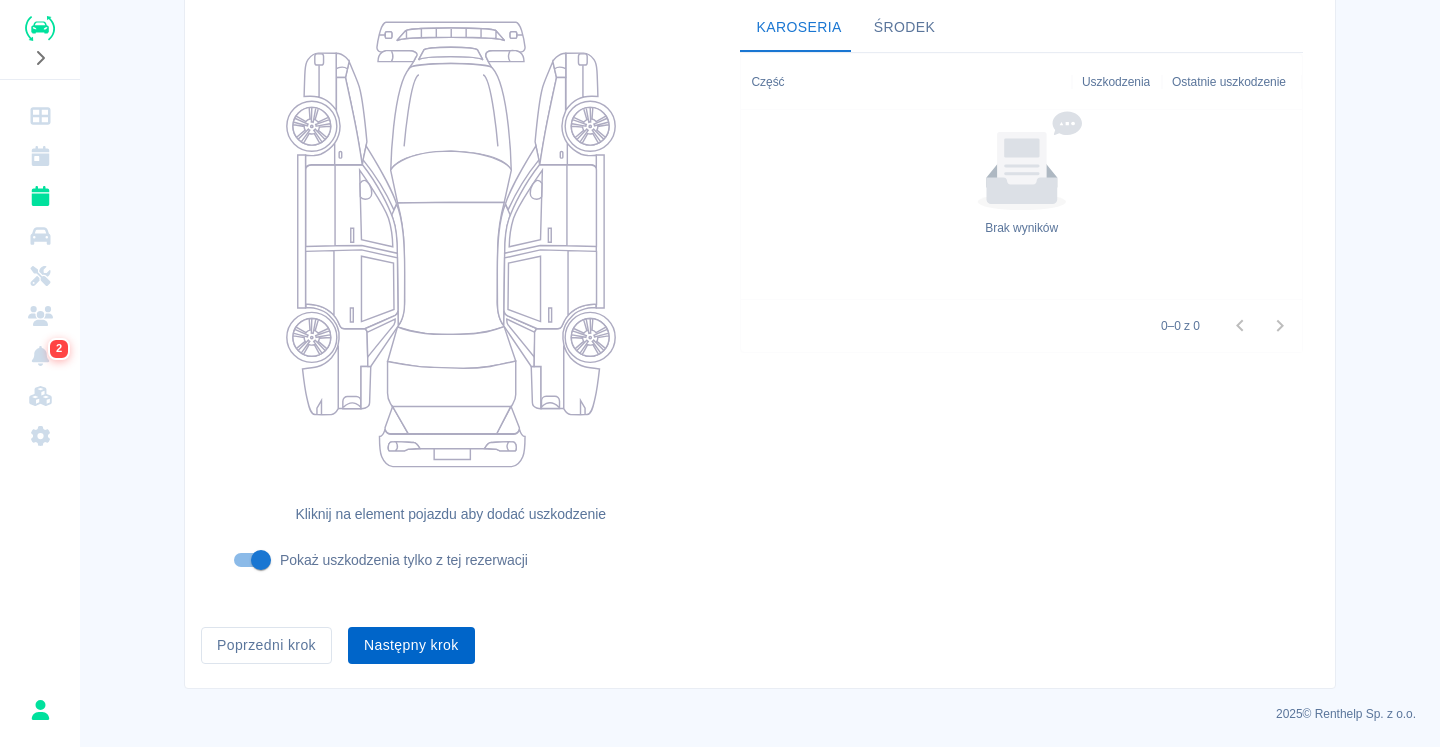 click on "Następny krok" at bounding box center (411, 645) 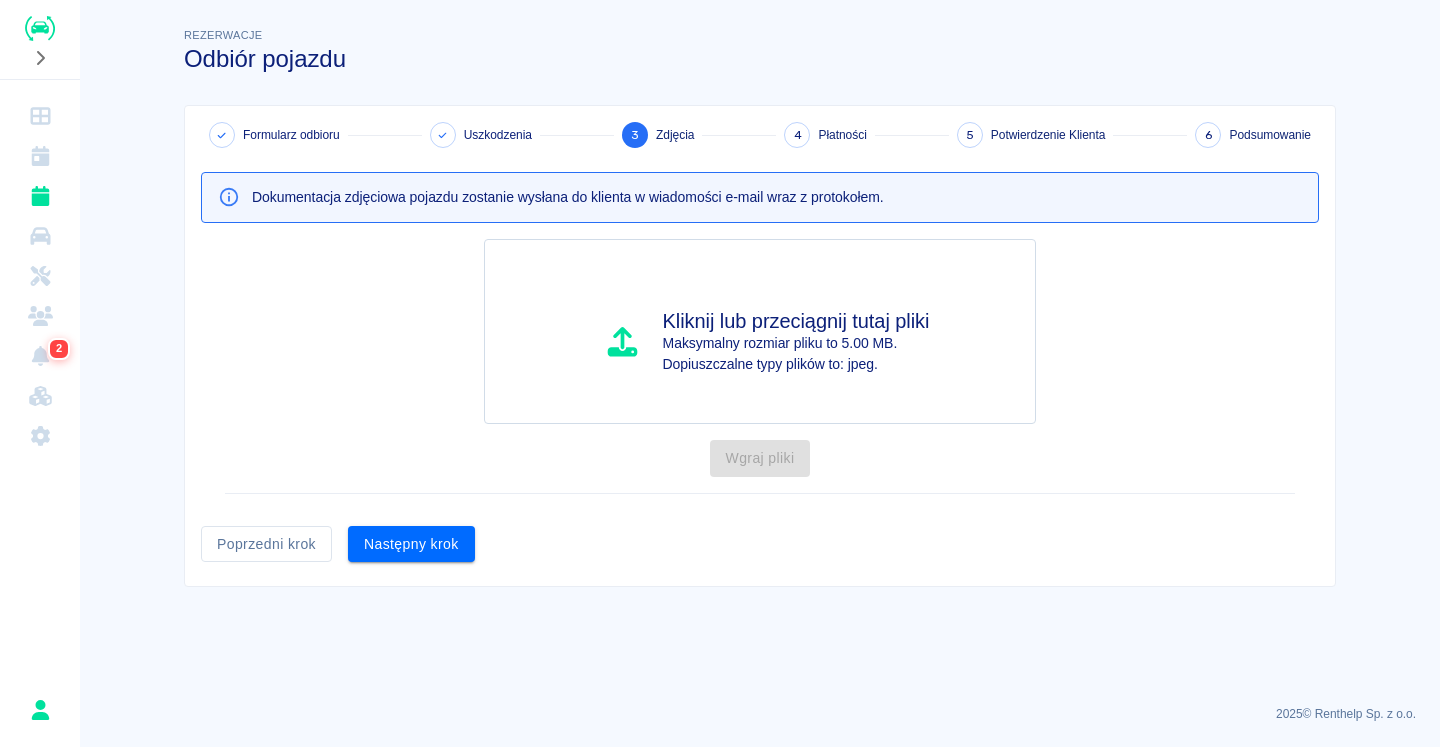scroll, scrollTop: 0, scrollLeft: 0, axis: both 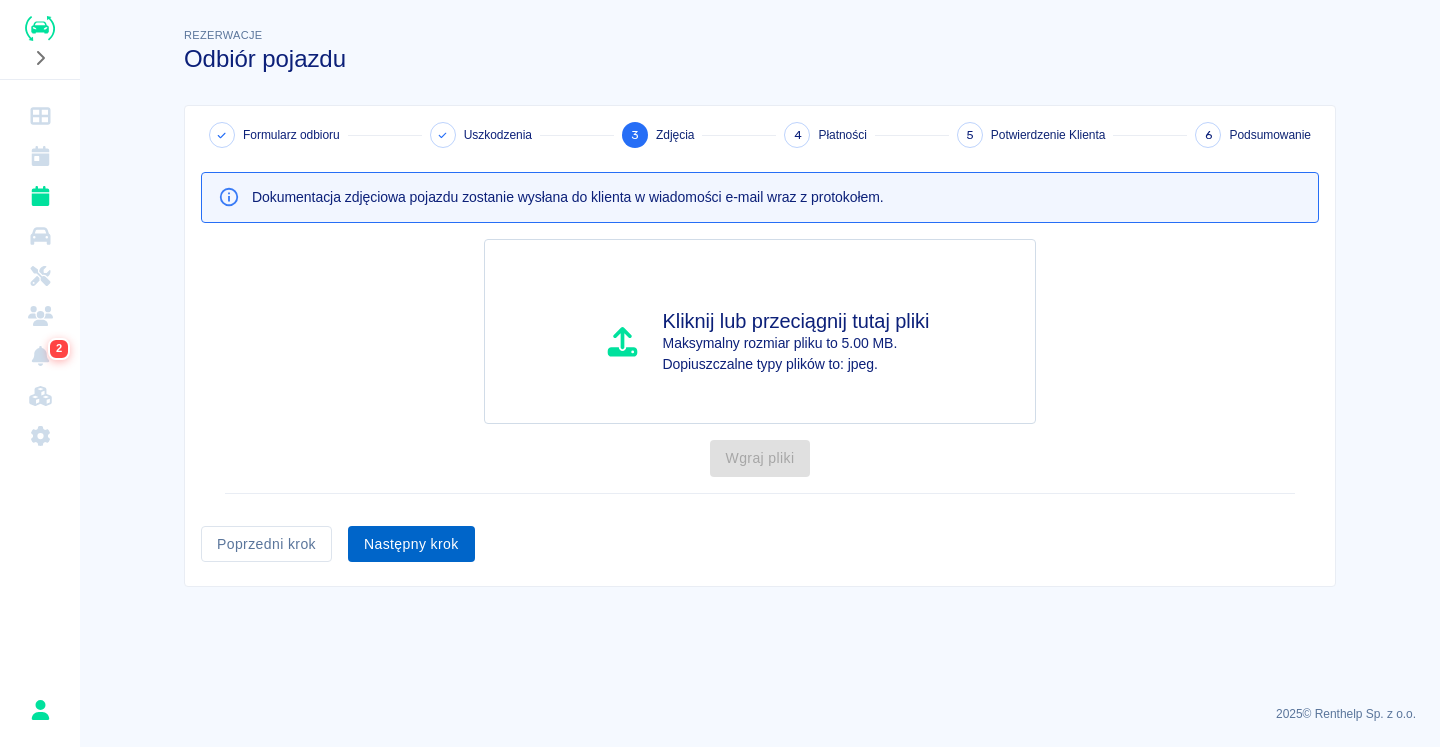 click on "Następny krok" at bounding box center (411, 544) 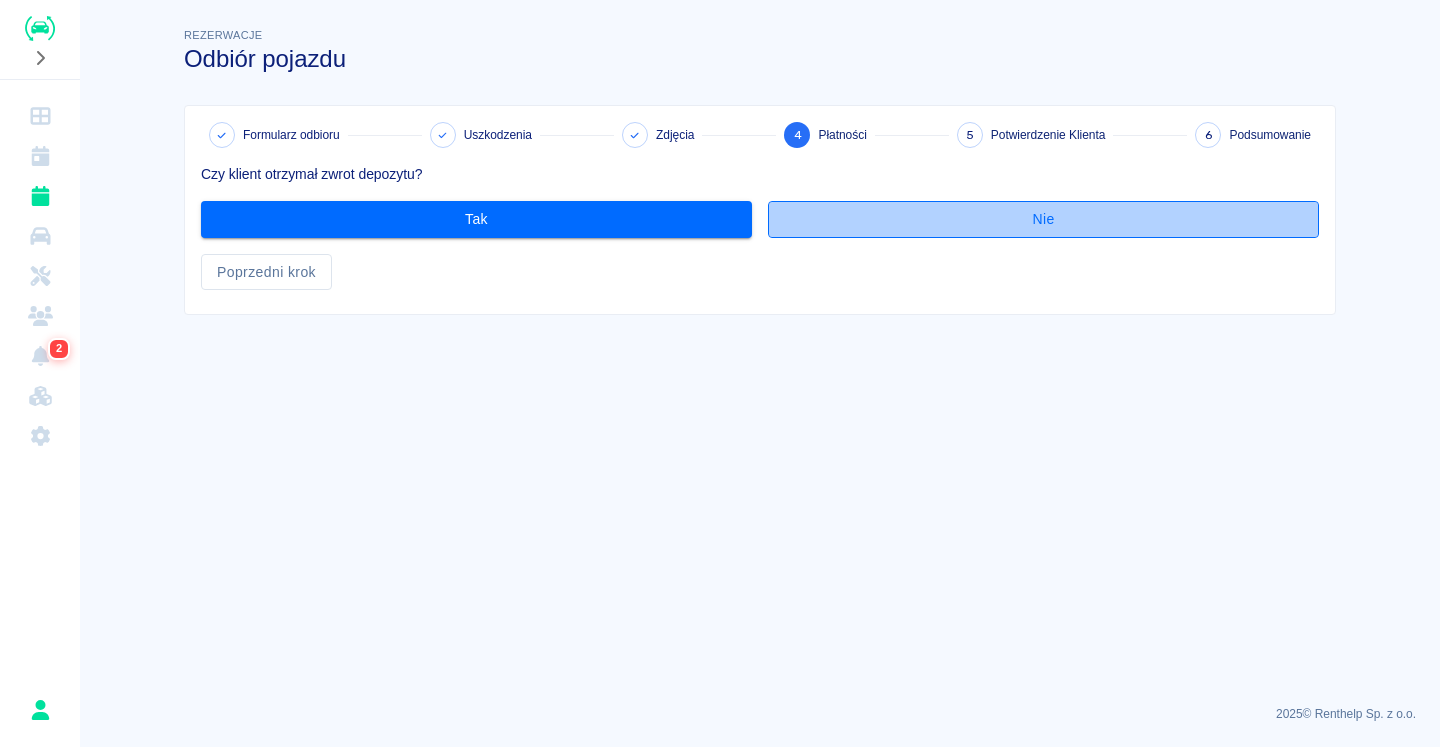 click on "Nie" at bounding box center [1043, 219] 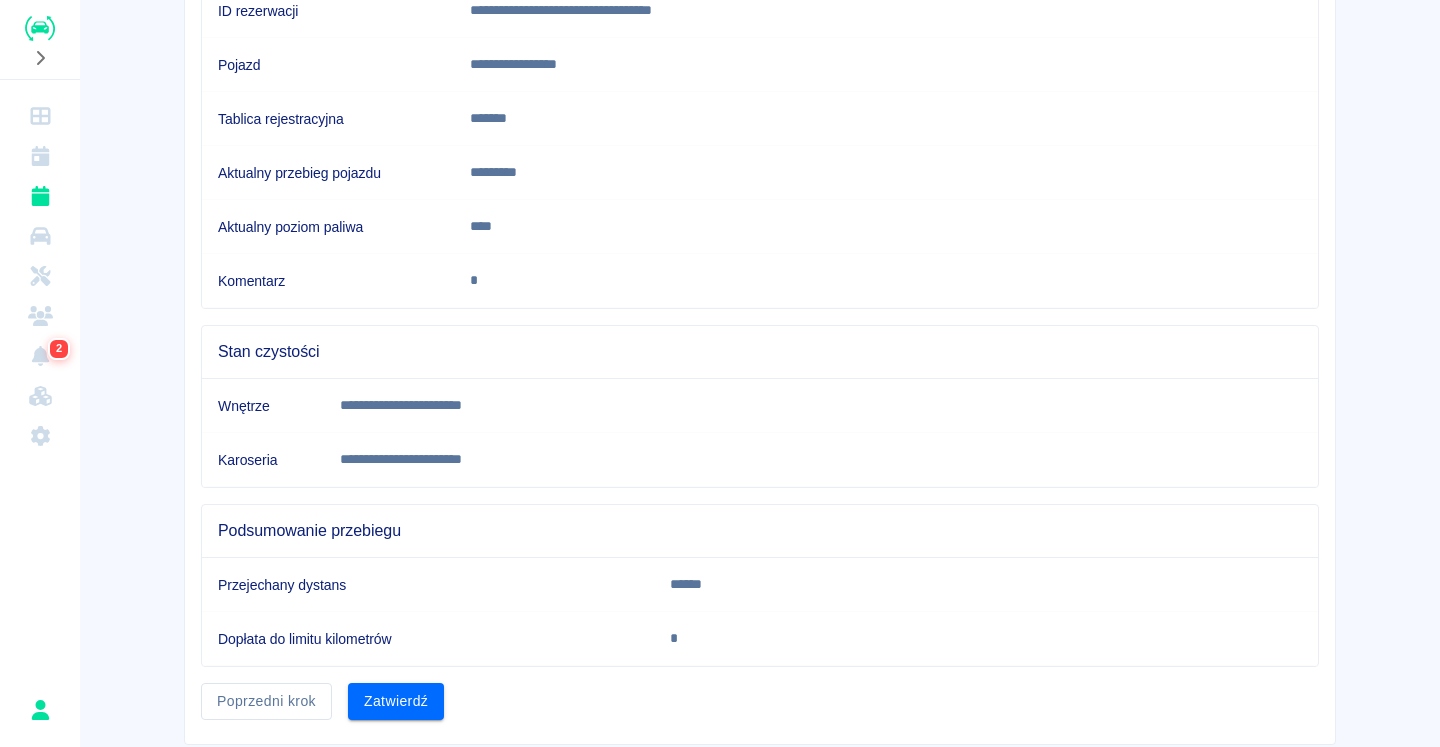 scroll, scrollTop: 327, scrollLeft: 0, axis: vertical 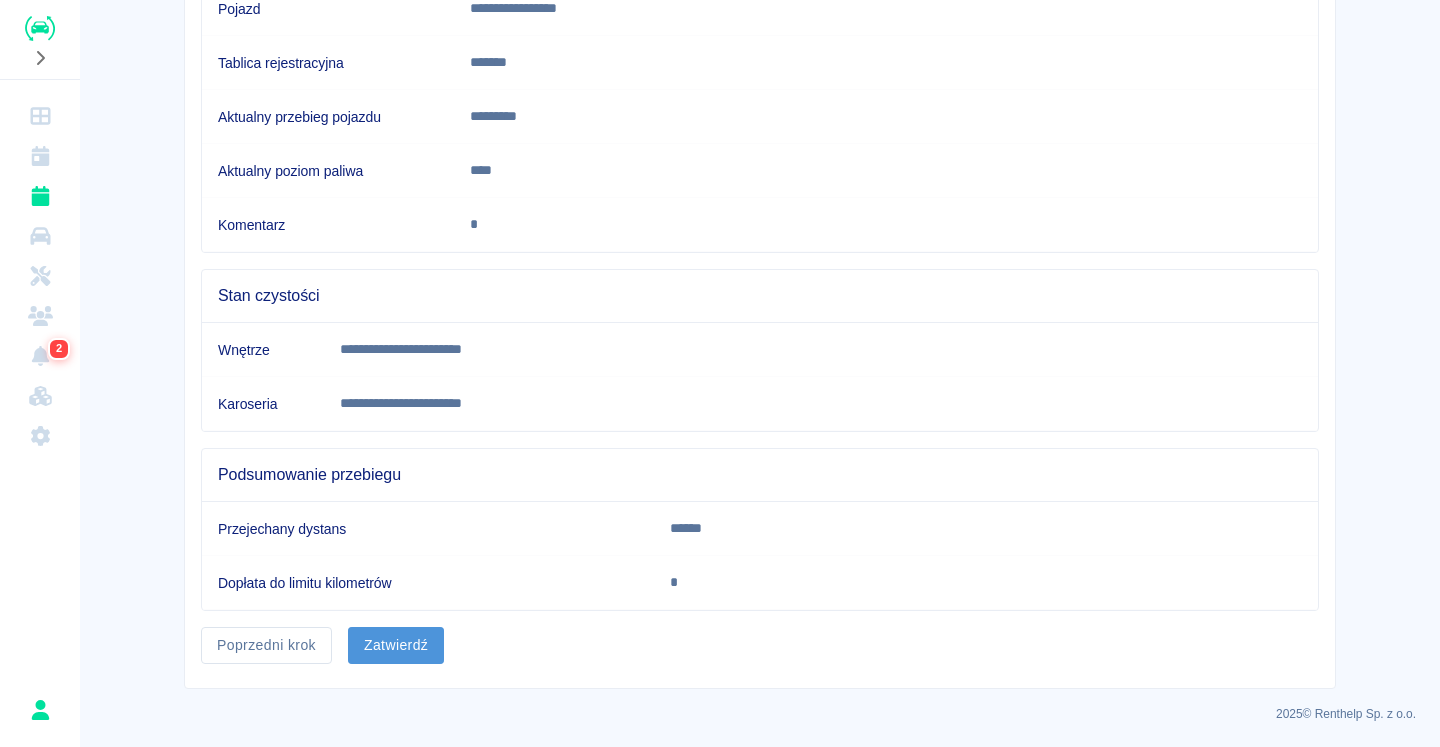 click on "Zatwierdź" at bounding box center (396, 645) 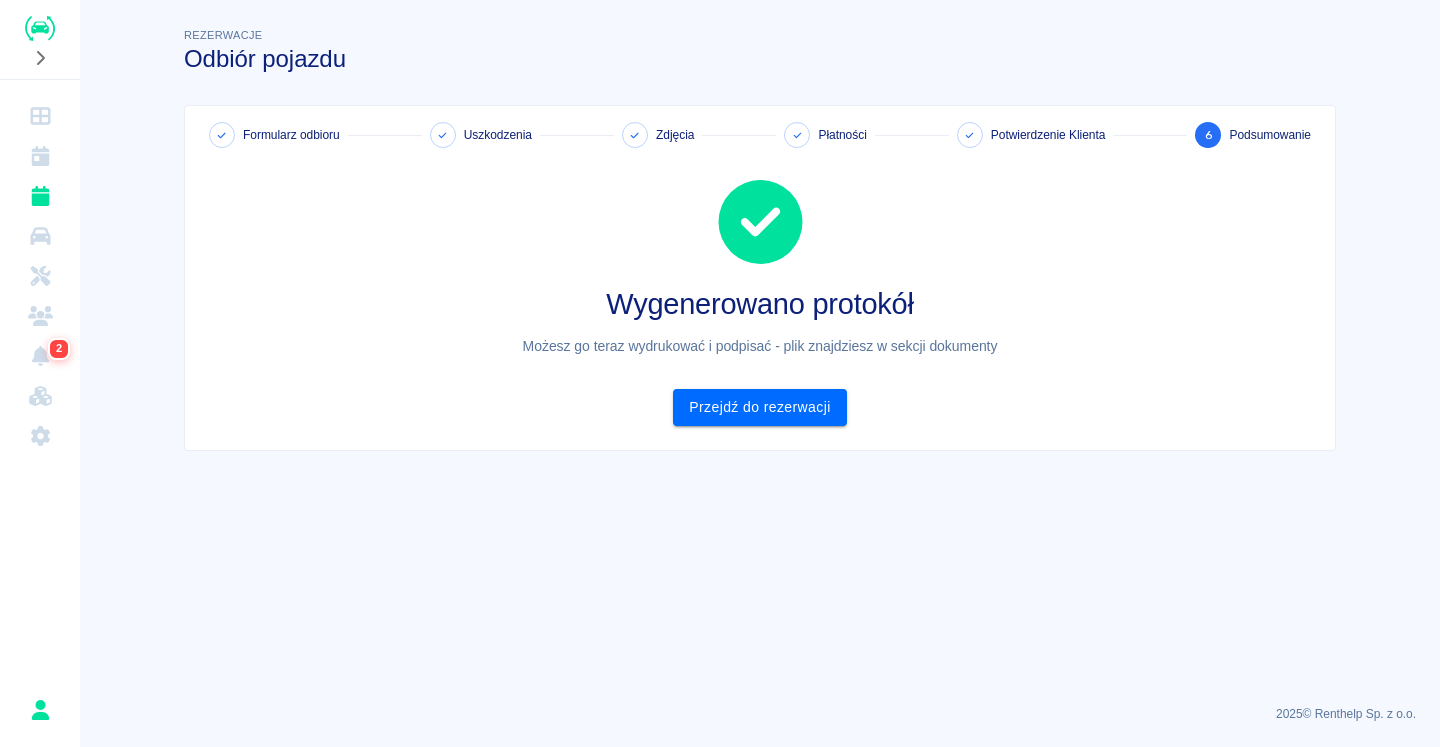 scroll, scrollTop: 0, scrollLeft: 0, axis: both 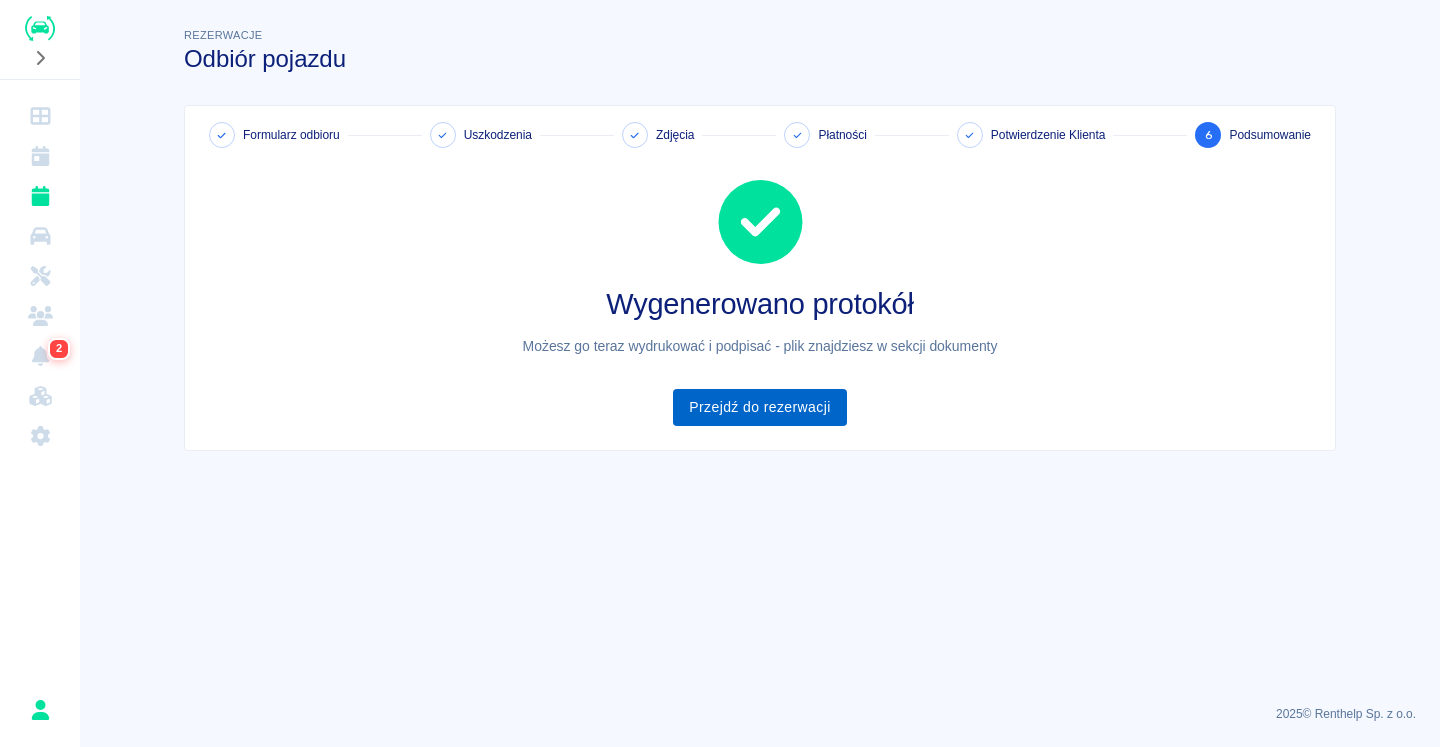 click on "Przejdź do rezerwacji" at bounding box center (759, 407) 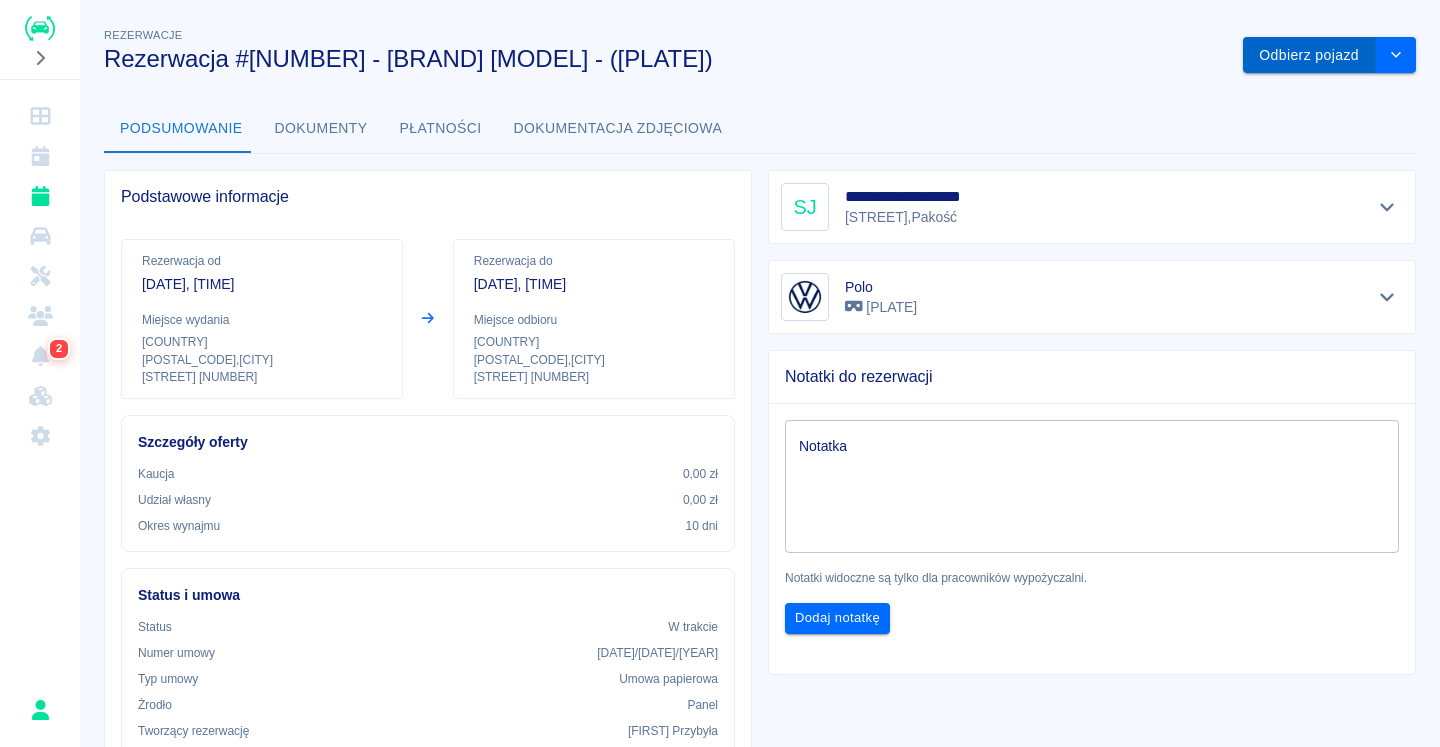 click on "Odbierz pojazd" at bounding box center [1309, 55] 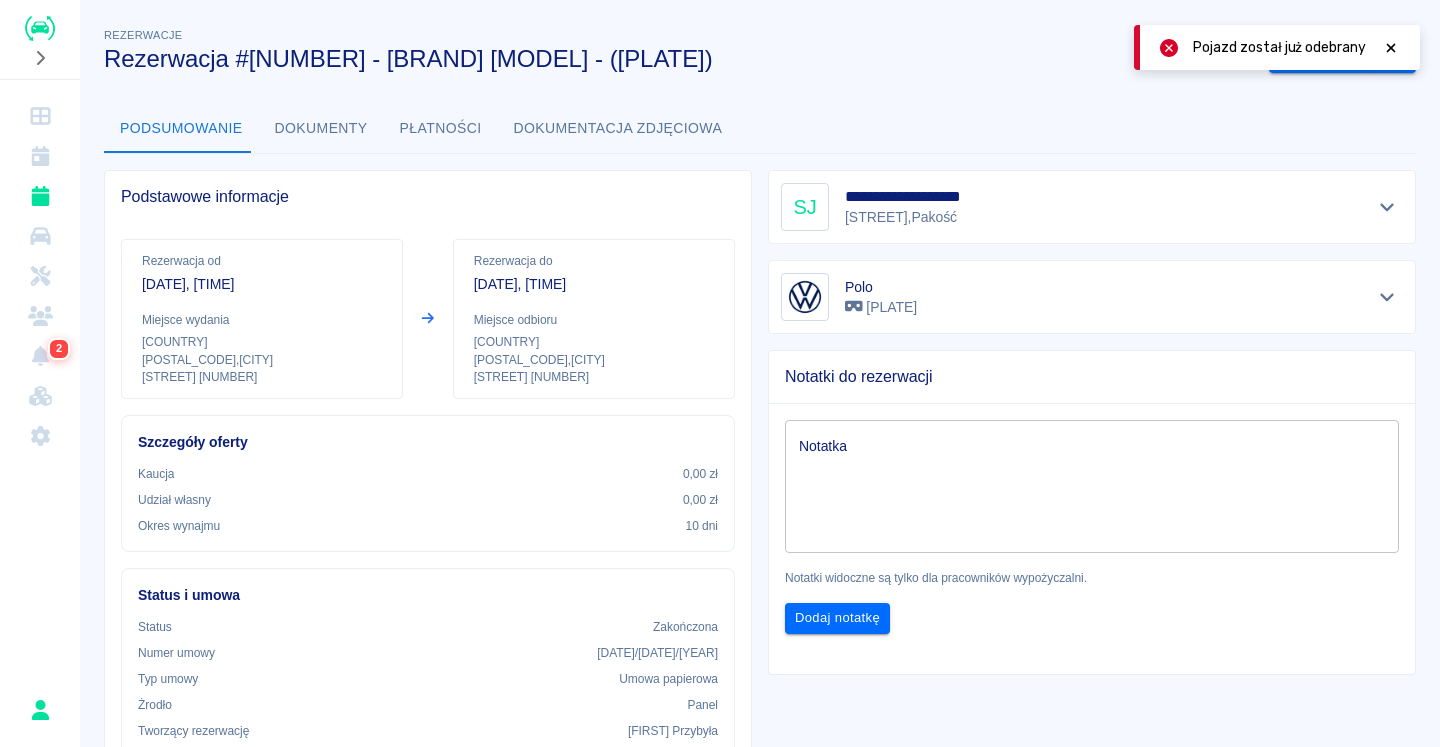 click on "**********" at bounding box center [760, 773] 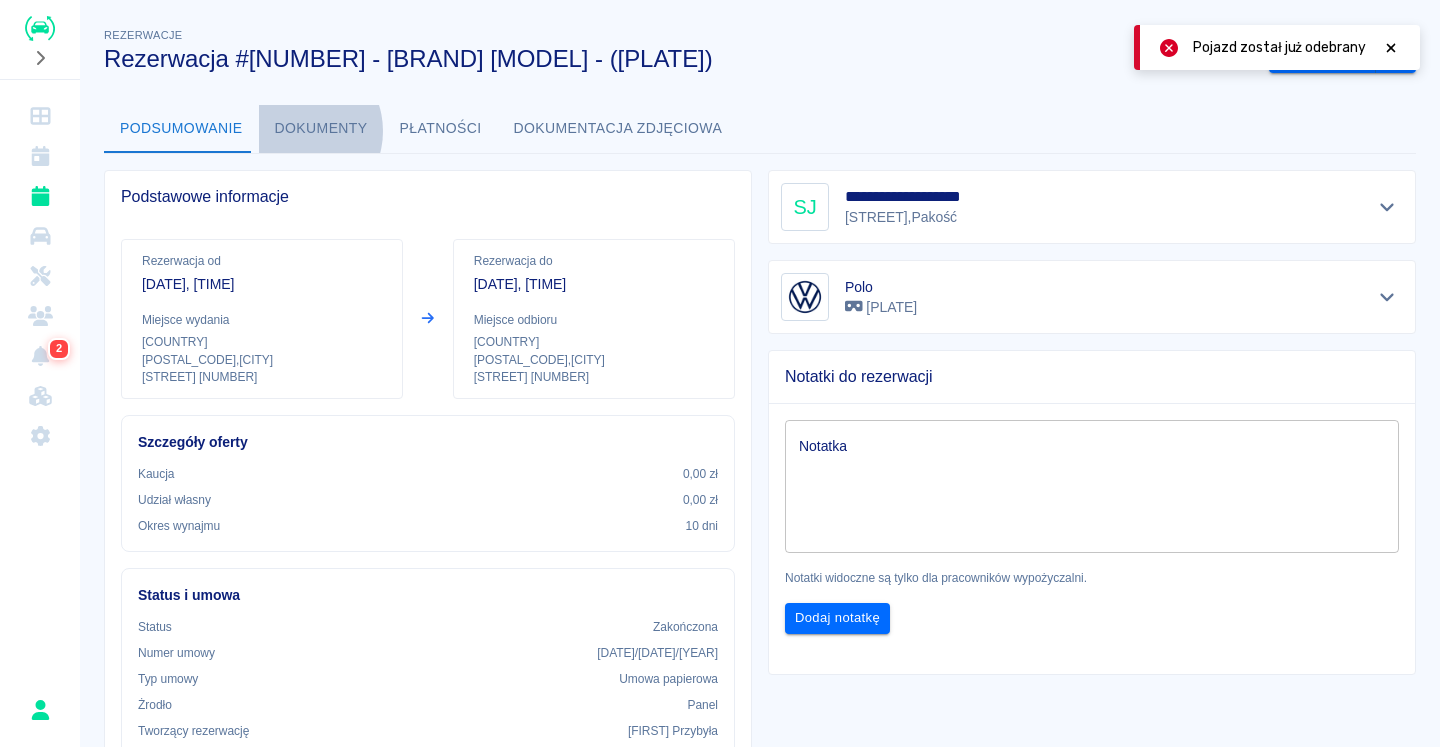 click on "Dokumenty" at bounding box center [321, 129] 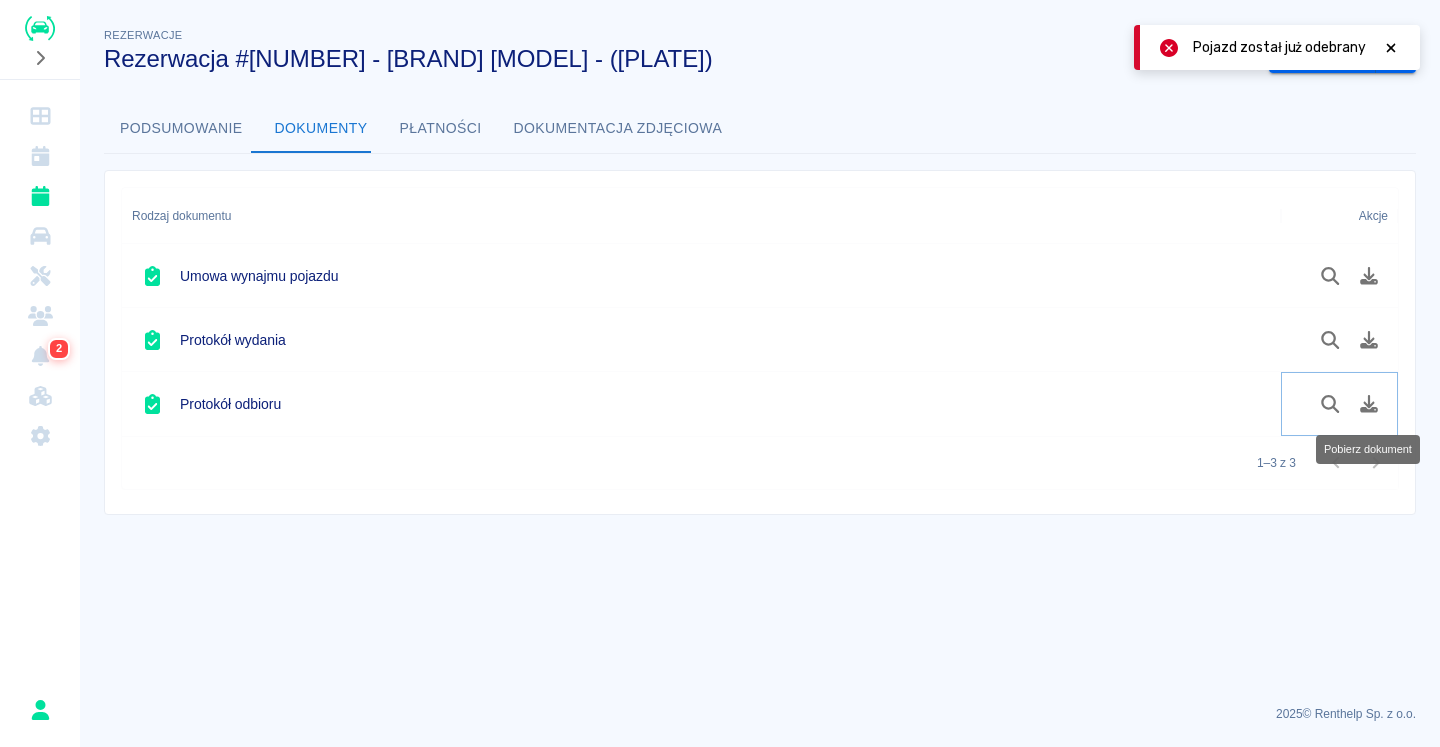 click 